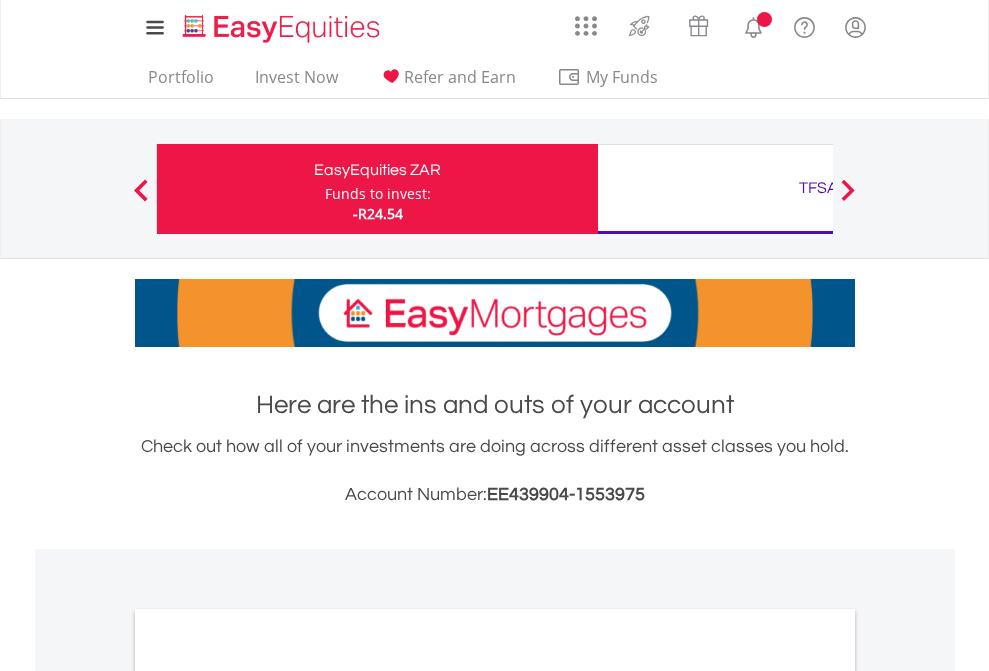 scroll, scrollTop: 0, scrollLeft: 0, axis: both 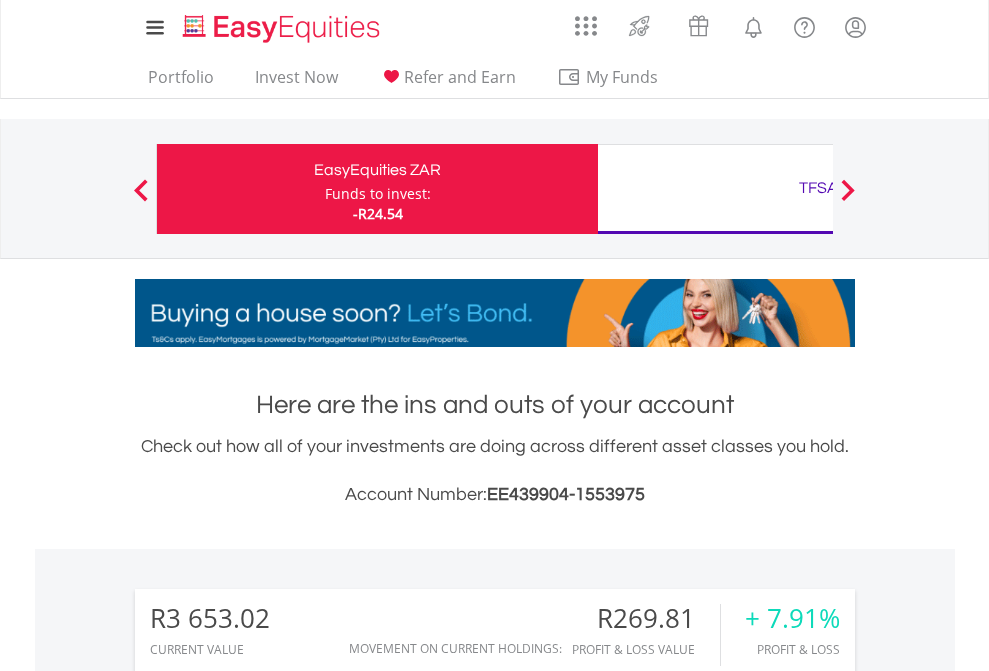 click on "Funds to invest:" at bounding box center [378, 194] 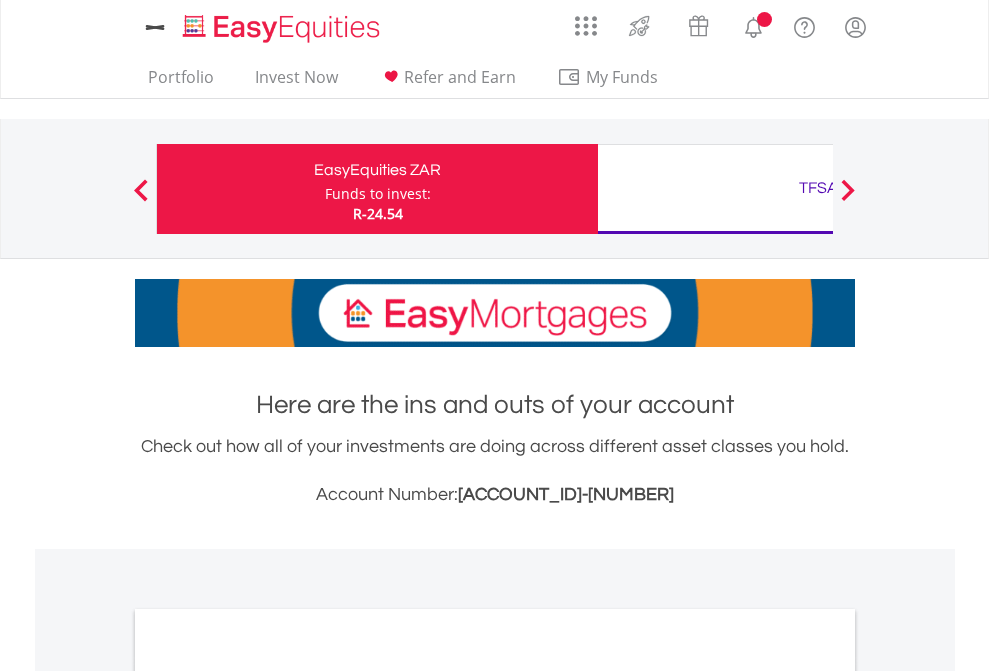 scroll, scrollTop: 0, scrollLeft: 0, axis: both 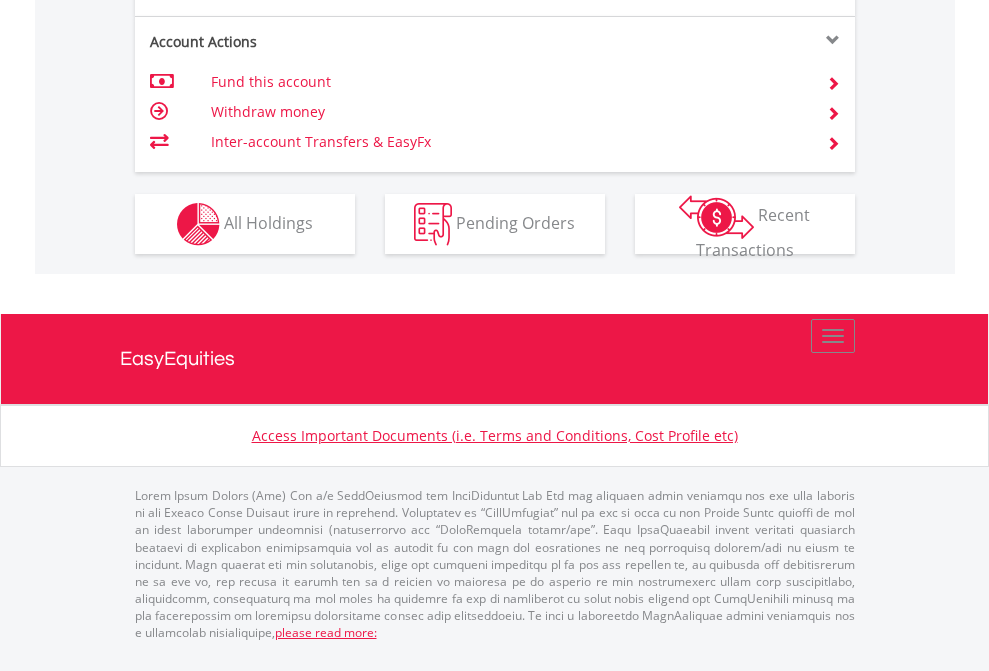 click on "Investment types" at bounding box center [706, -337] 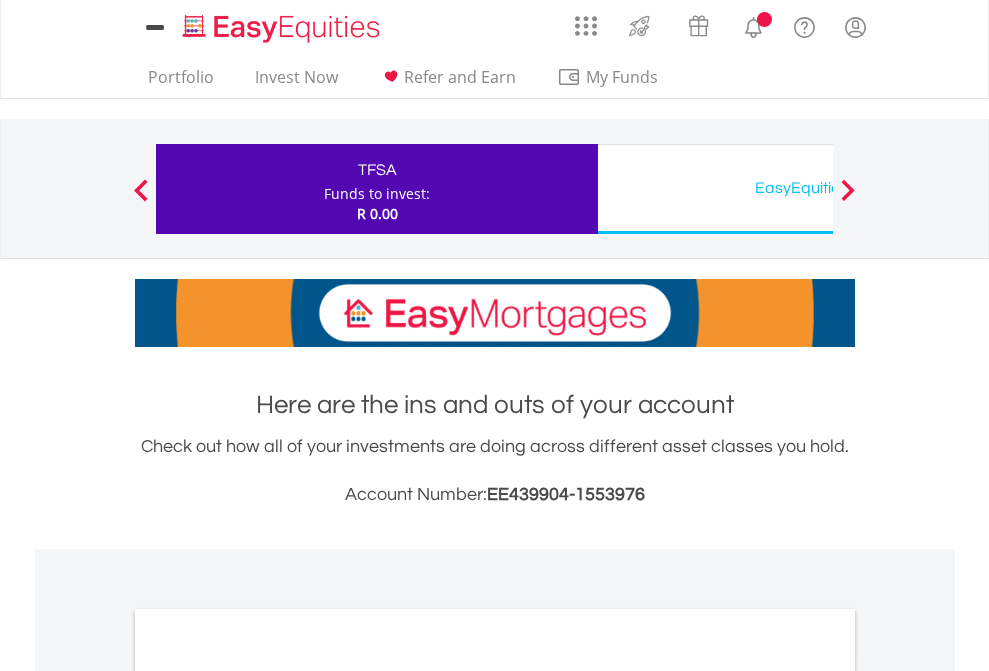 scroll, scrollTop: 0, scrollLeft: 0, axis: both 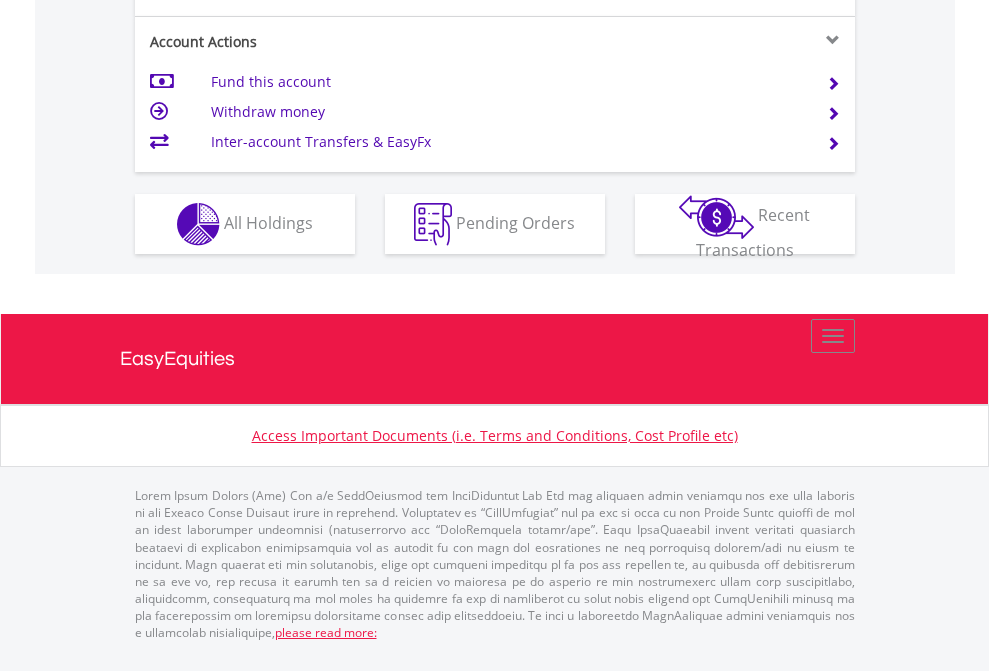 click on "Investment types" at bounding box center (706, -337) 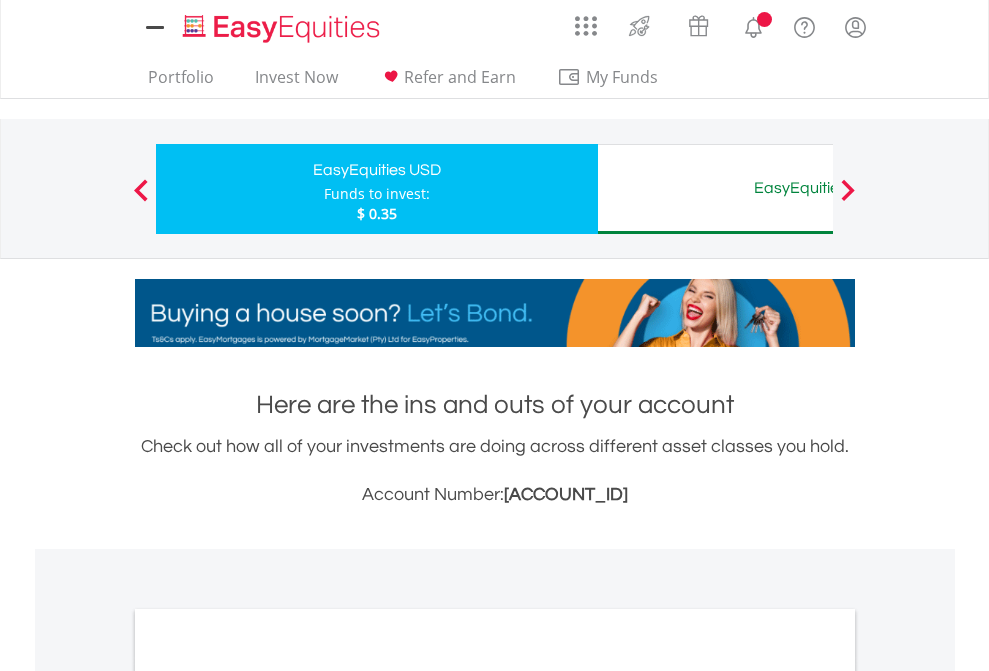scroll, scrollTop: 0, scrollLeft: 0, axis: both 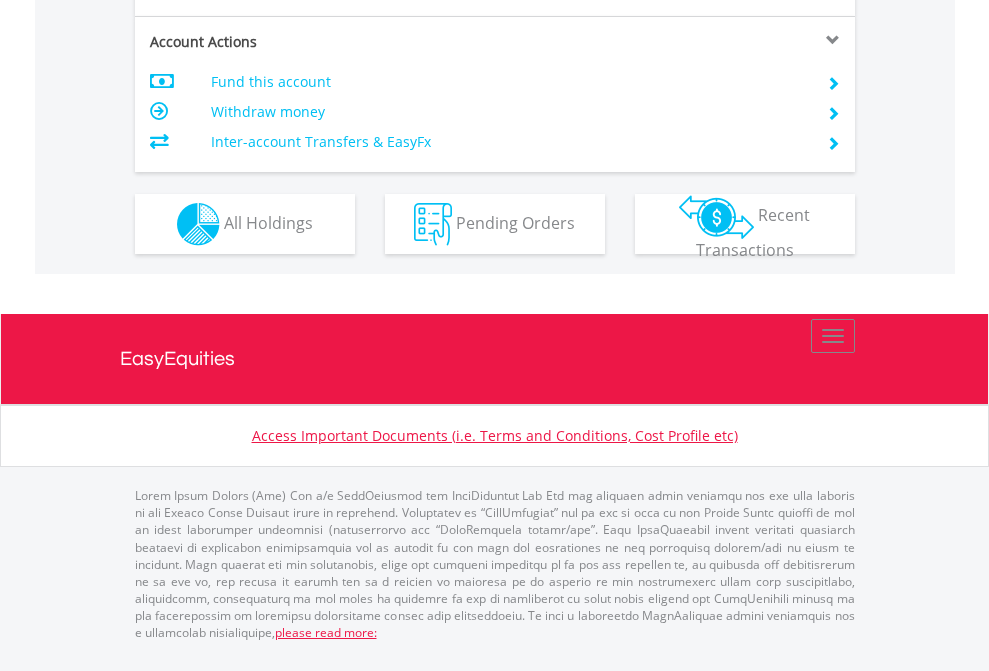 click on "Investment types" at bounding box center (706, -337) 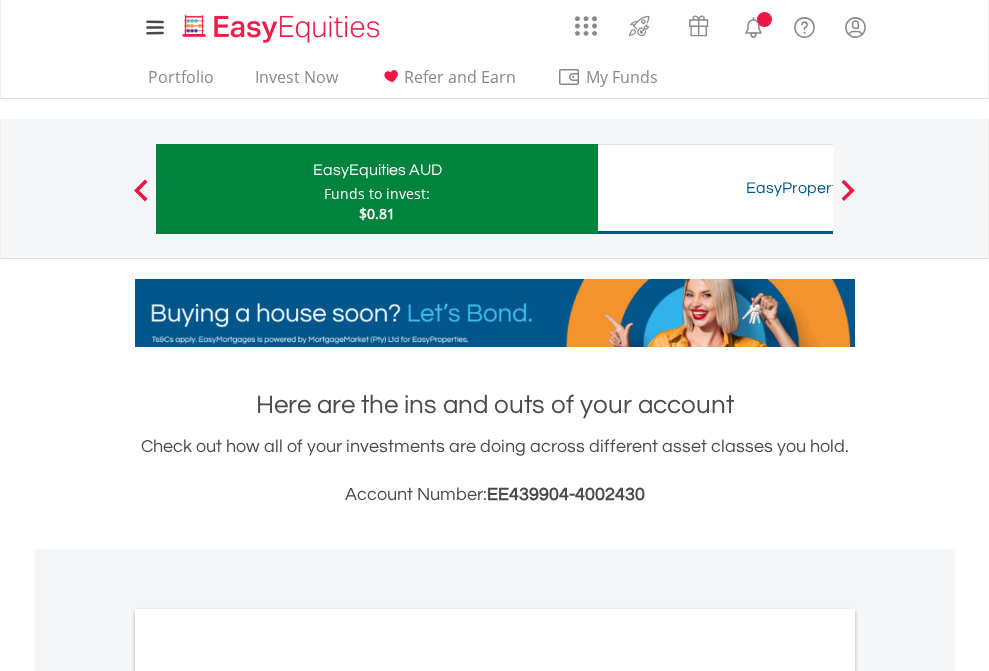 scroll, scrollTop: 0, scrollLeft: 0, axis: both 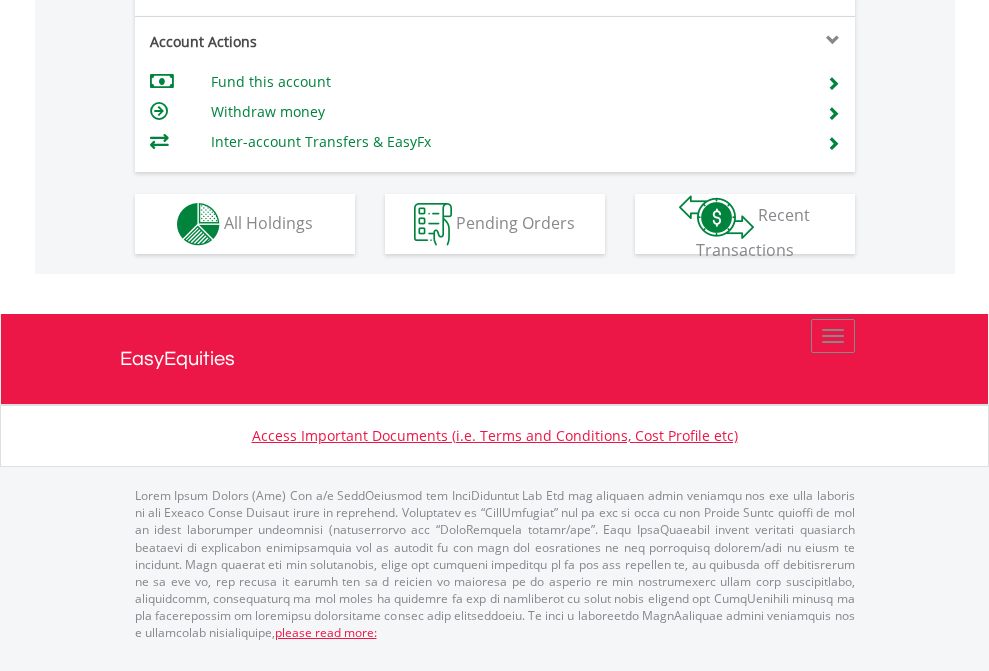 click on "Investment types" at bounding box center [706, -337] 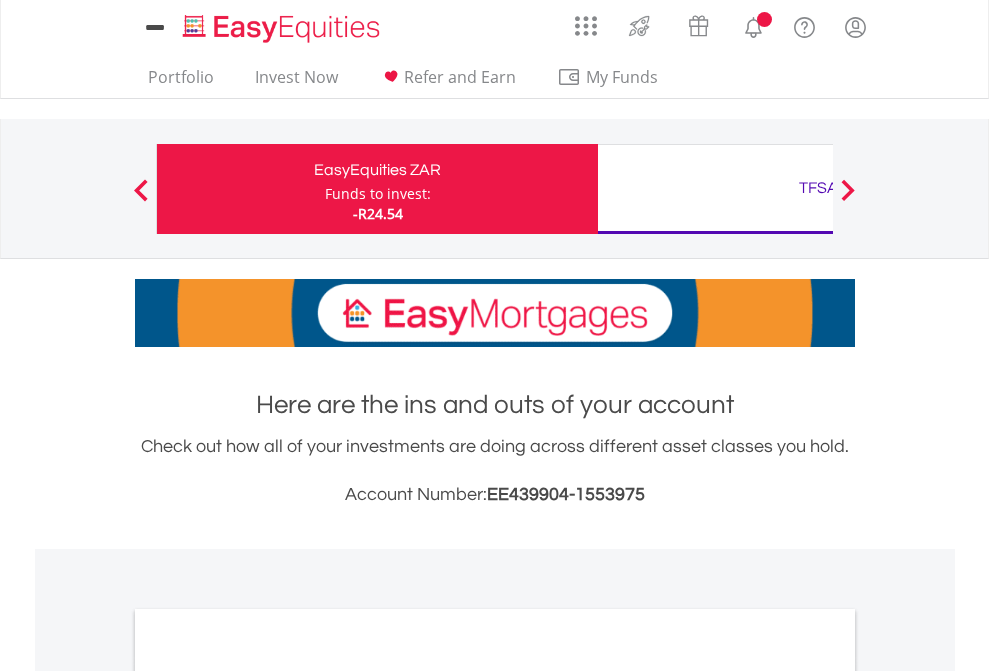 scroll, scrollTop: 0, scrollLeft: 0, axis: both 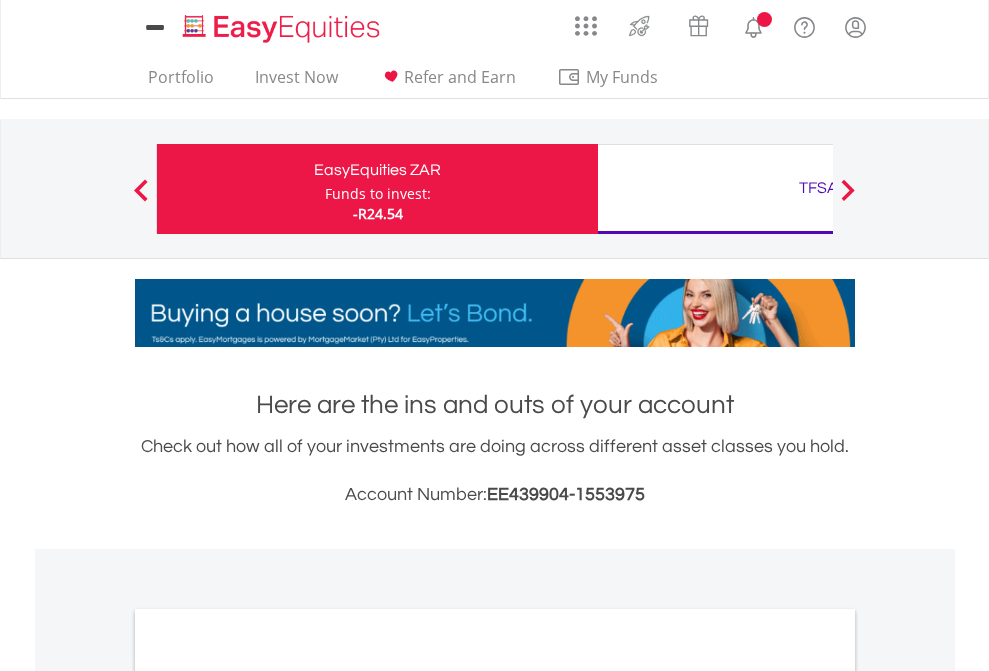click on "All Holdings" at bounding box center (268, 1096) 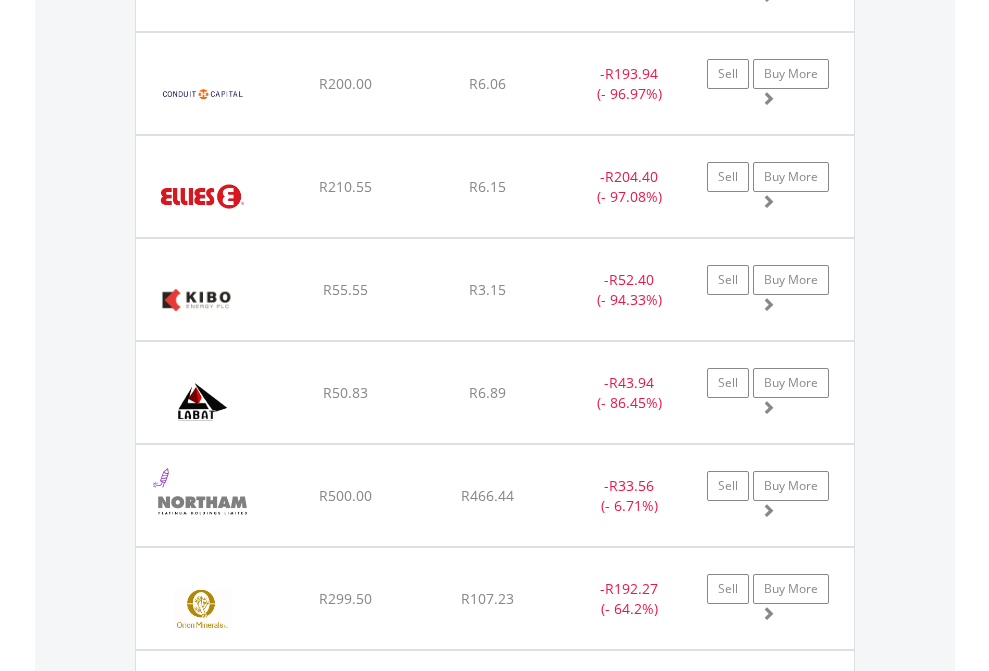 scroll, scrollTop: 144, scrollLeft: 0, axis: vertical 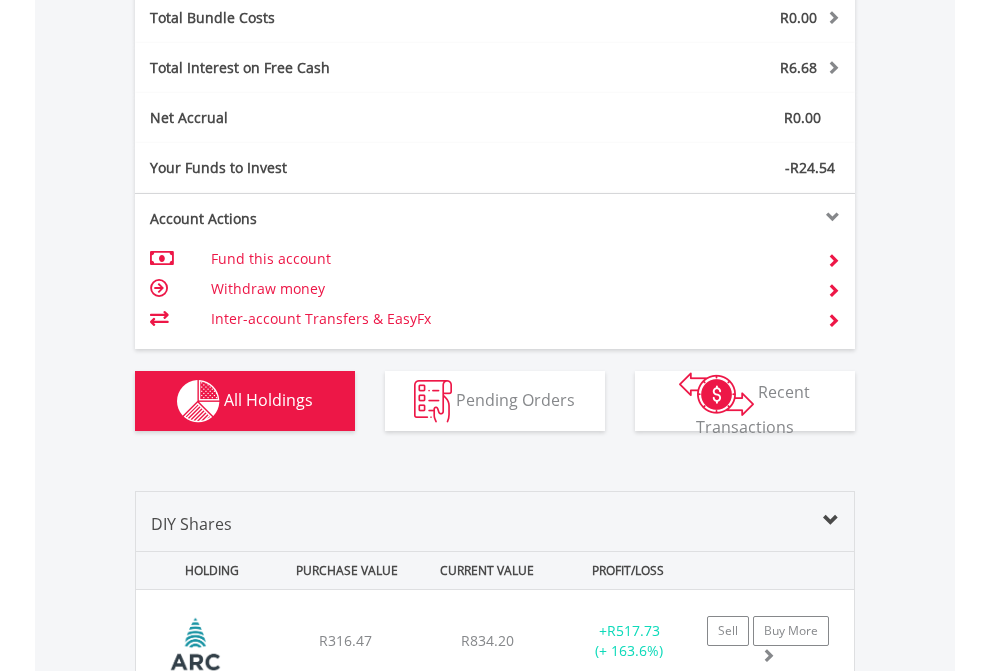 click on "TFSA" at bounding box center (818, -879) 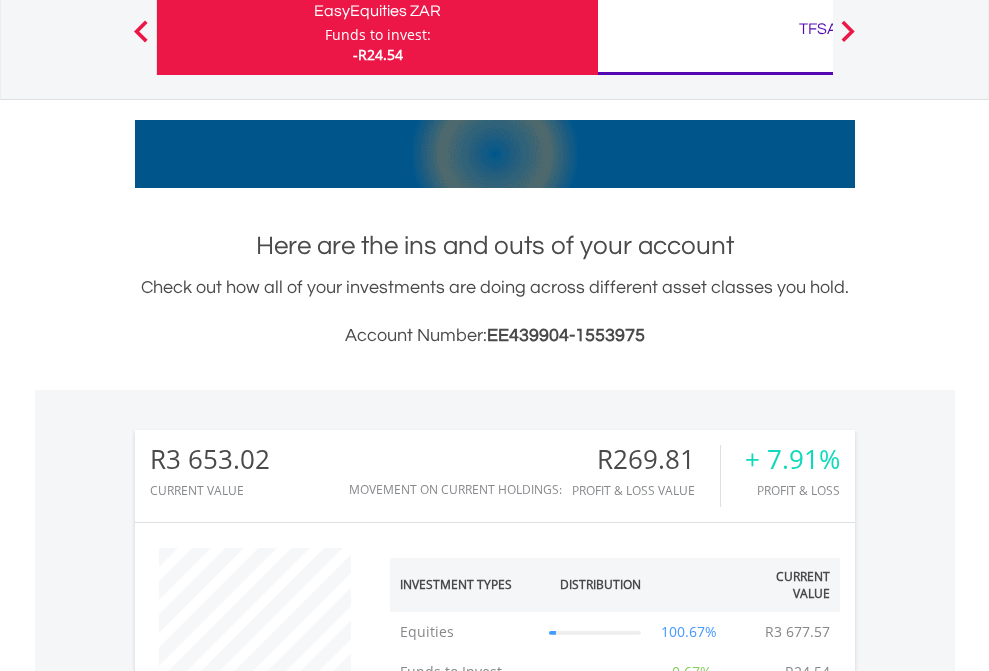 scroll, scrollTop: 999808, scrollLeft: 999687, axis: both 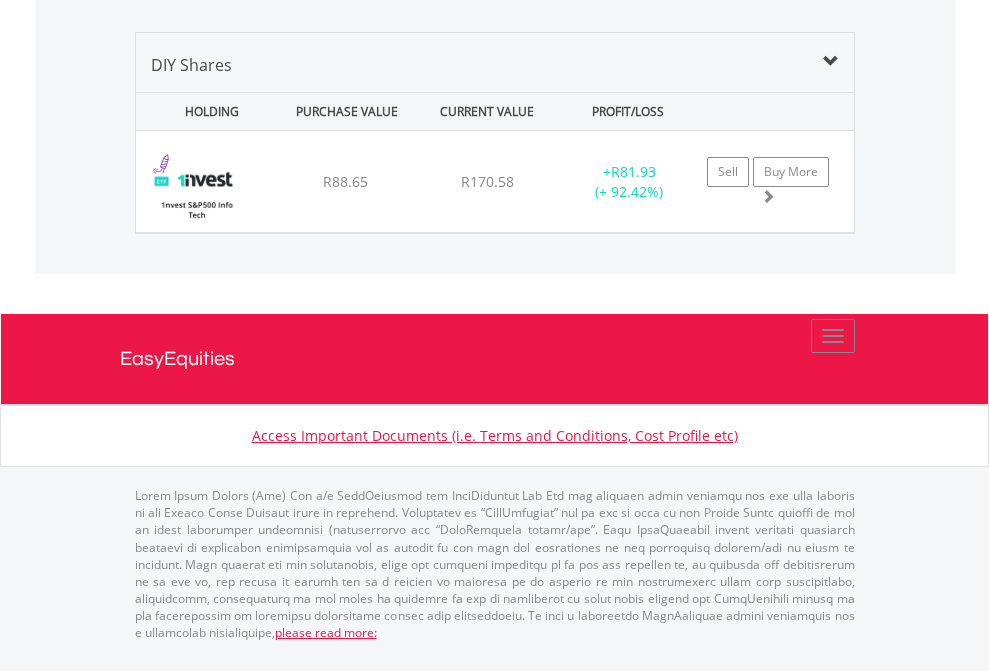 click on "EasyEquities USD" at bounding box center (818, -968) 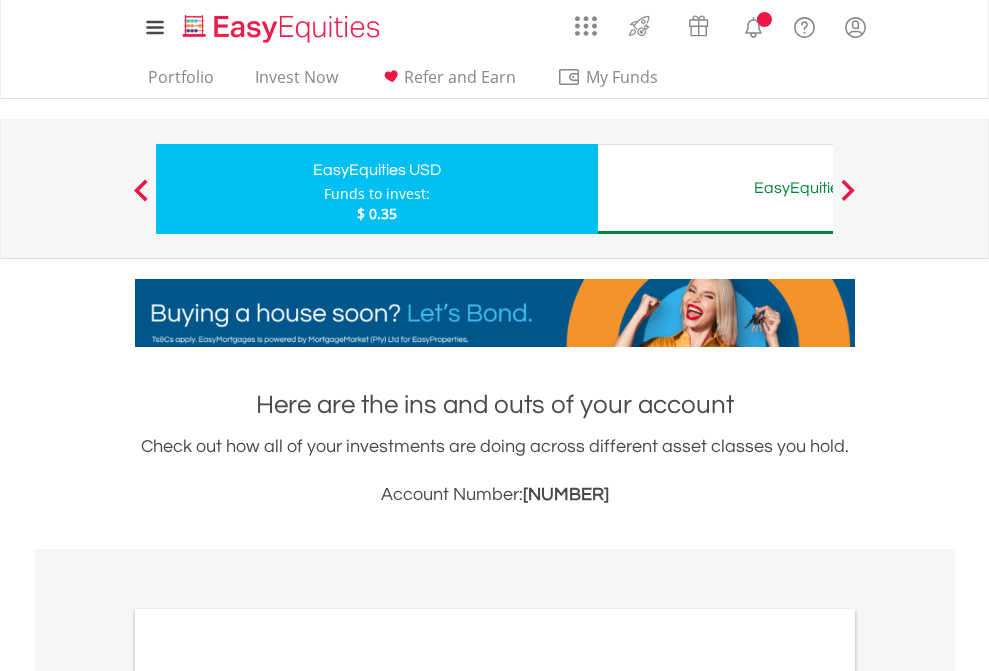 scroll, scrollTop: 0, scrollLeft: 0, axis: both 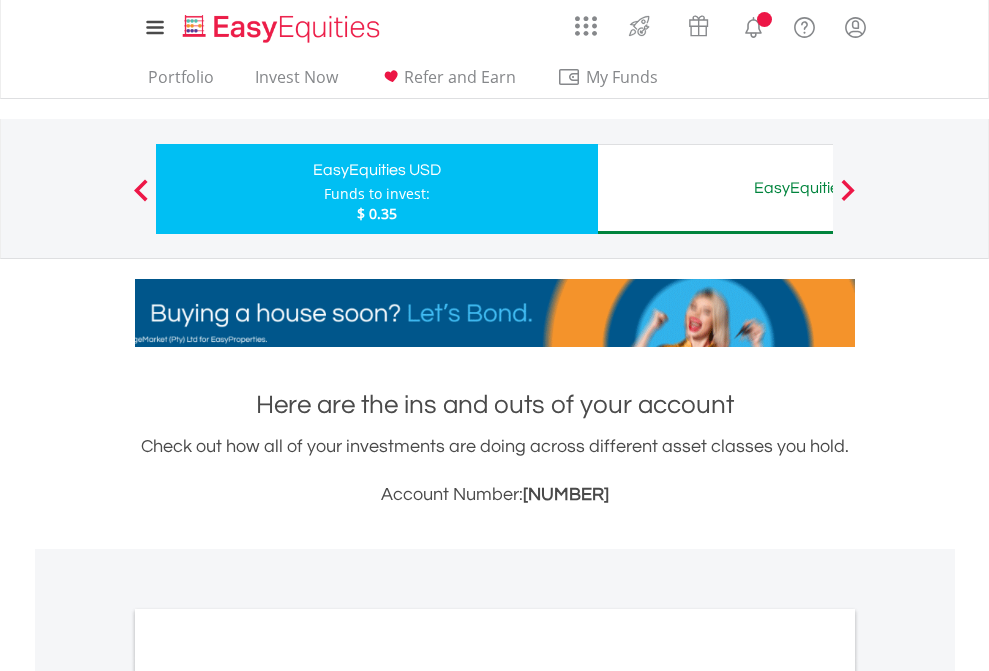 click on "All Holdings" at bounding box center [268, 1096] 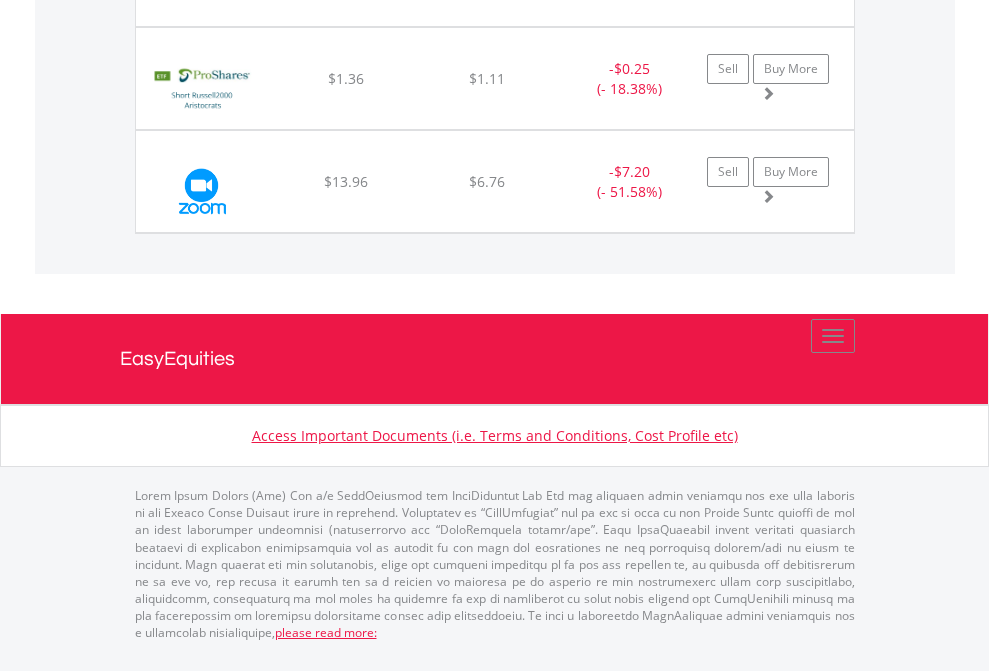 scroll, scrollTop: 144, scrollLeft: 0, axis: vertical 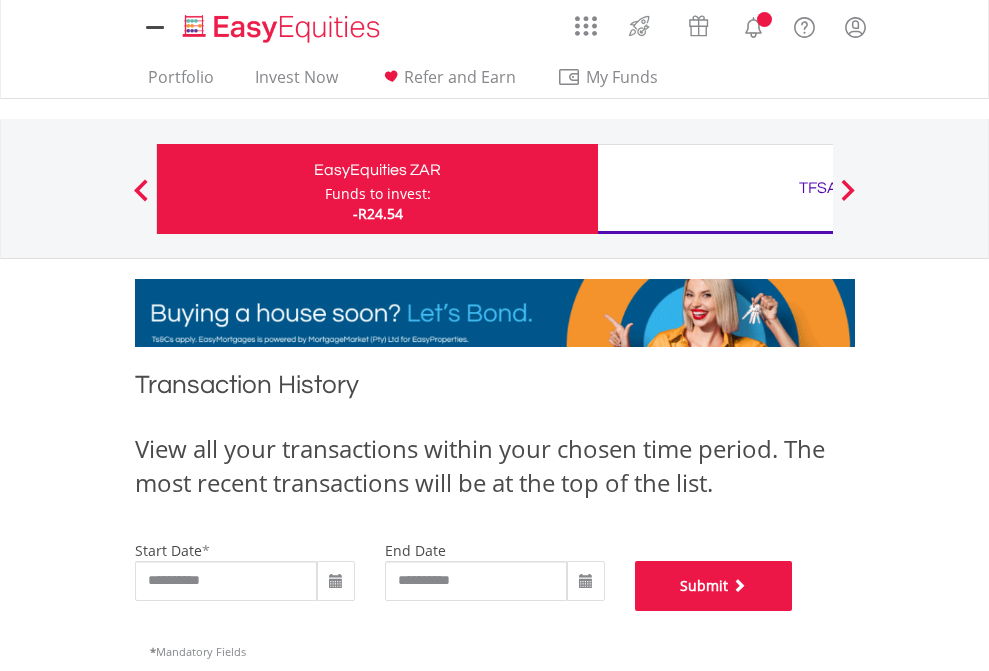 click on "Submit" at bounding box center (714, 586) 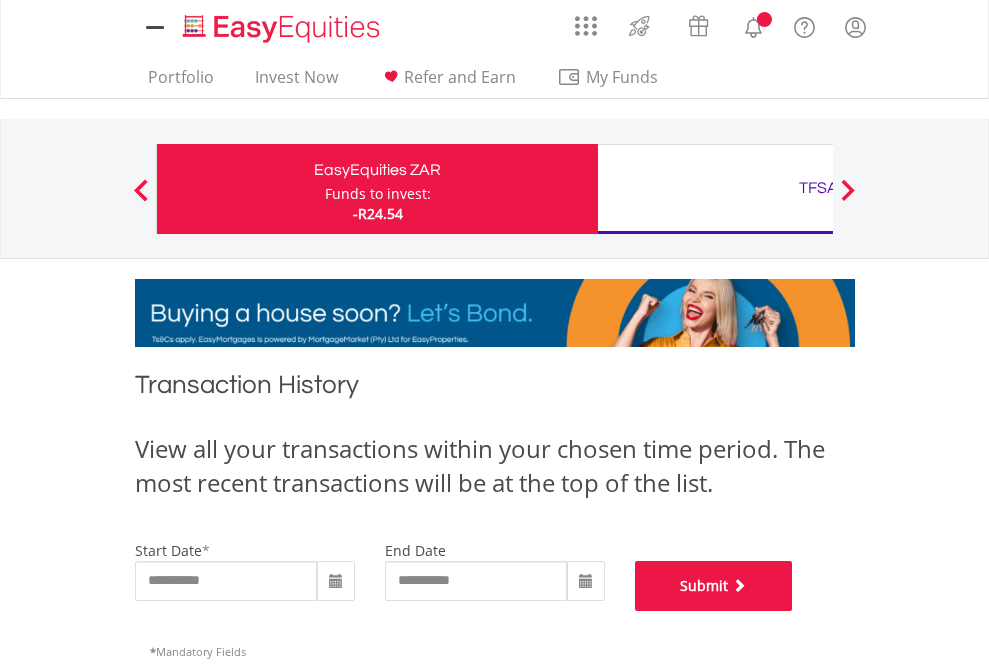scroll, scrollTop: 811, scrollLeft: 0, axis: vertical 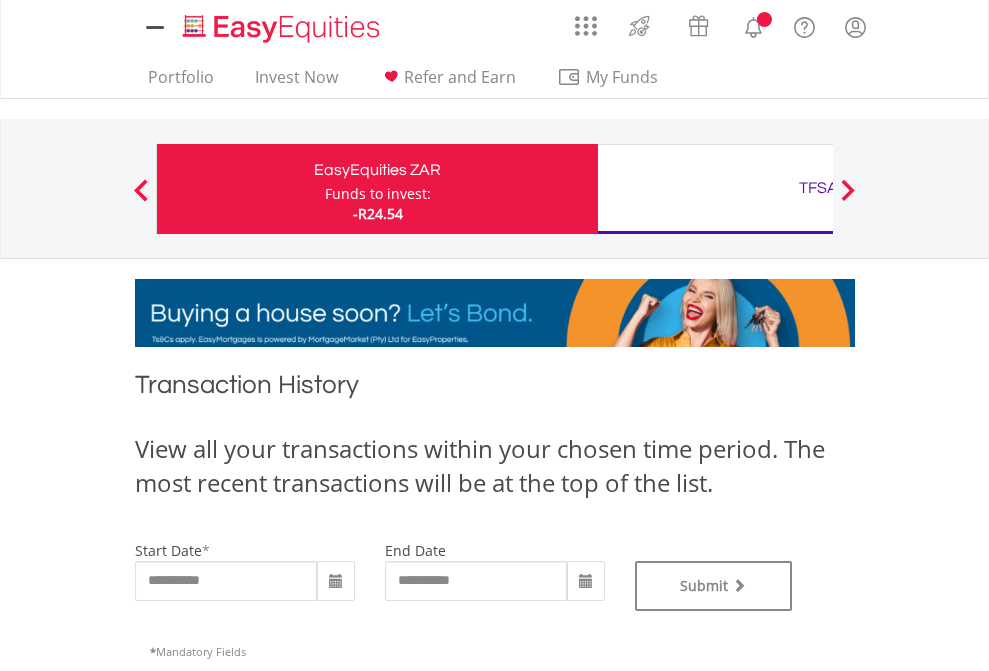 click on "TFSA" at bounding box center [818, 188] 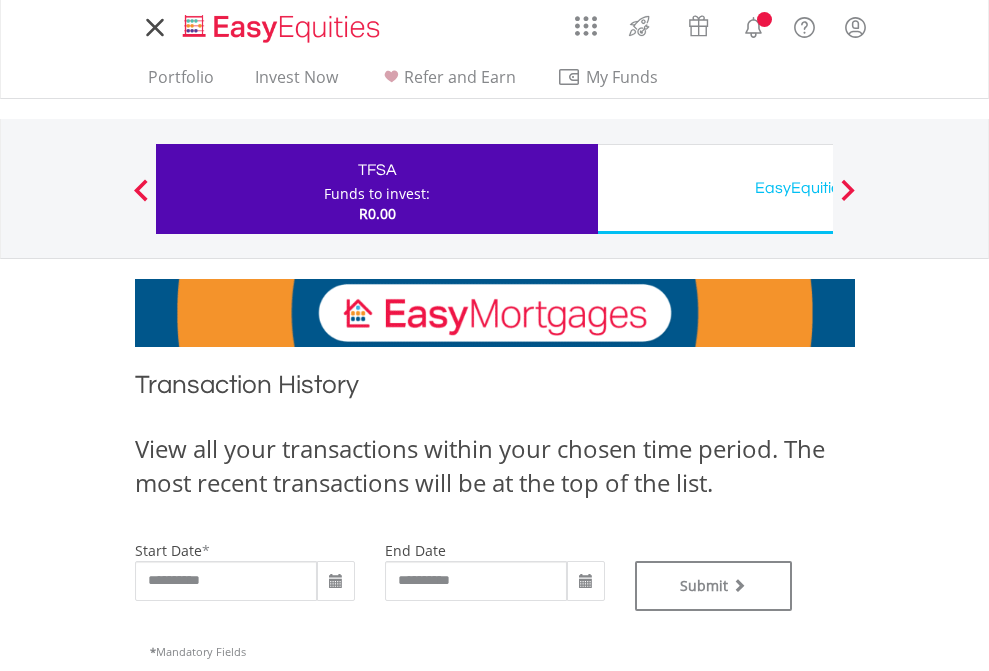 scroll, scrollTop: 0, scrollLeft: 0, axis: both 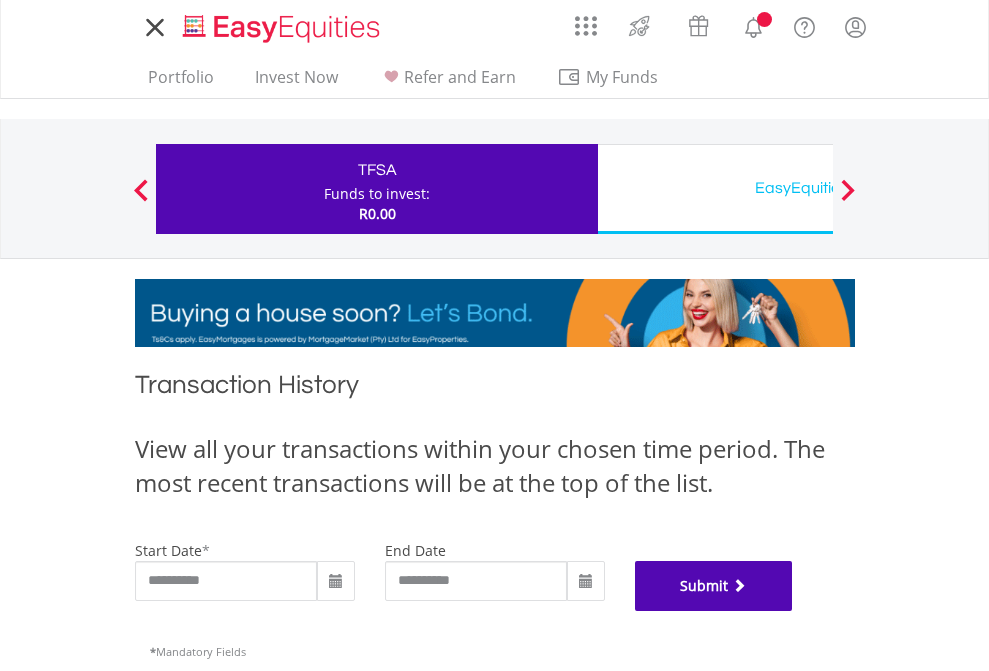 click on "Submit" at bounding box center [714, 586] 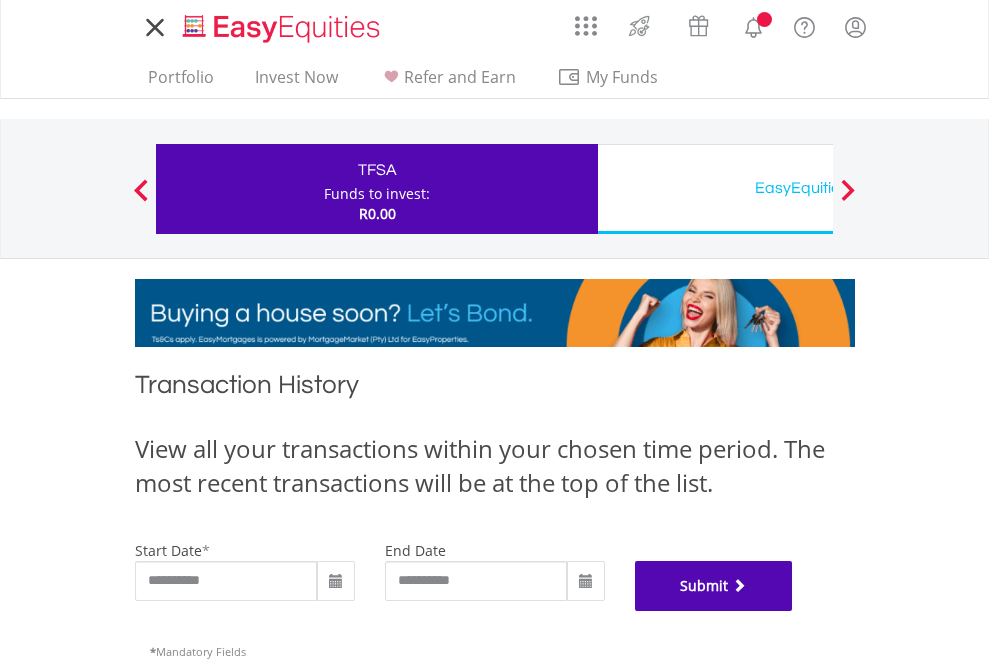 scroll, scrollTop: 811, scrollLeft: 0, axis: vertical 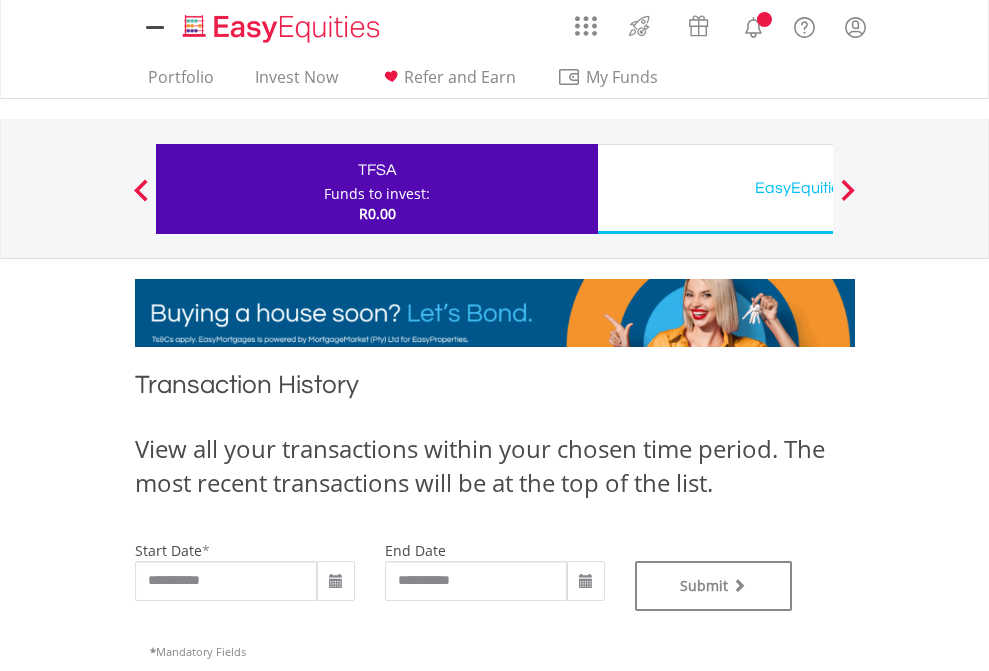 click on "EasyEquities USD" at bounding box center (818, 188) 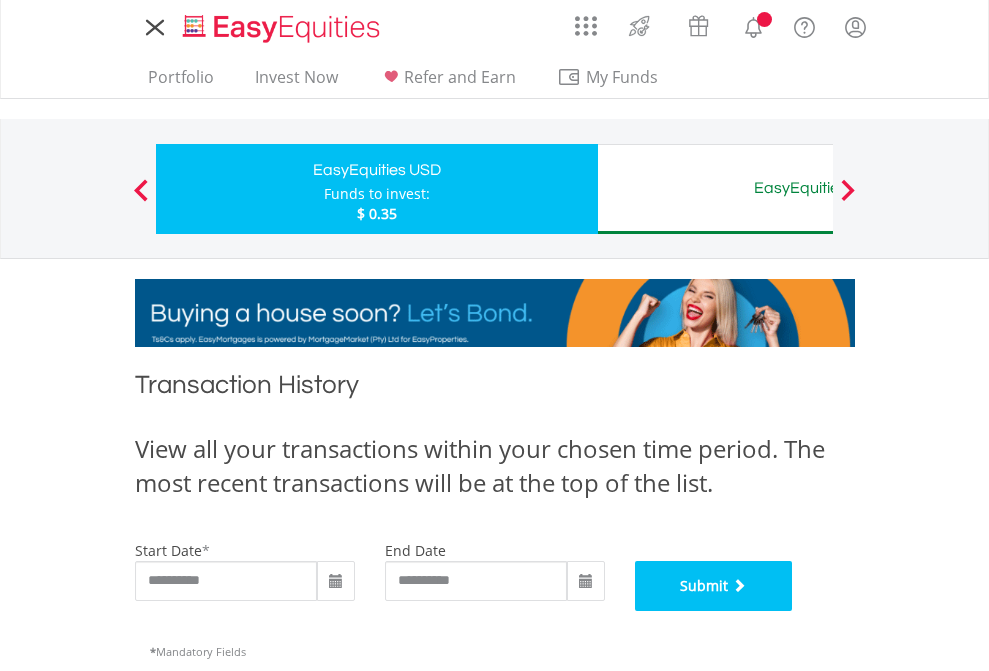 click on "Submit" at bounding box center [714, 586] 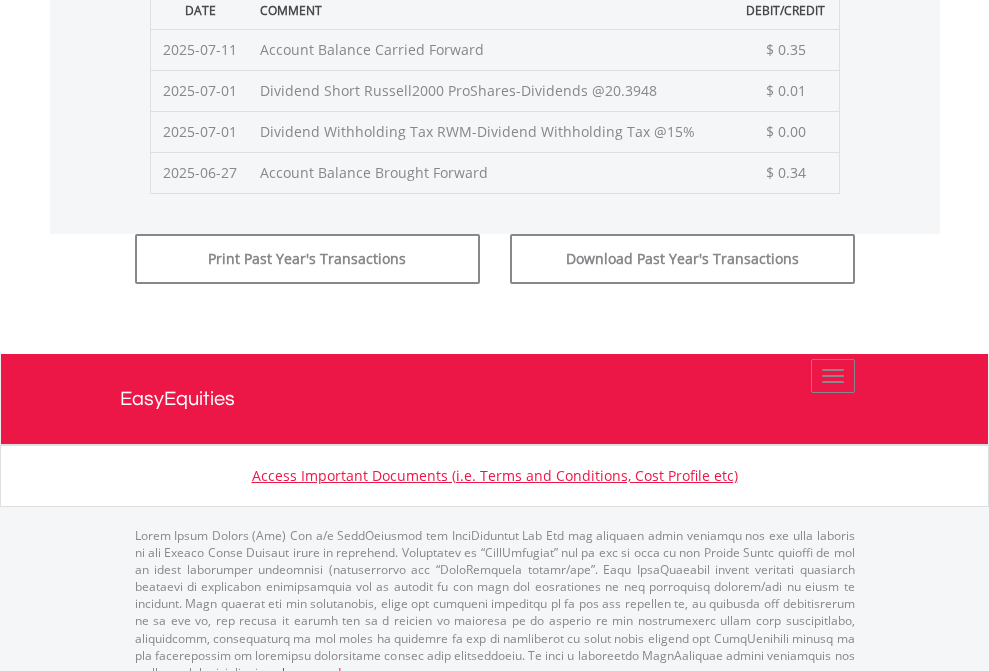 scroll, scrollTop: 811, scrollLeft: 0, axis: vertical 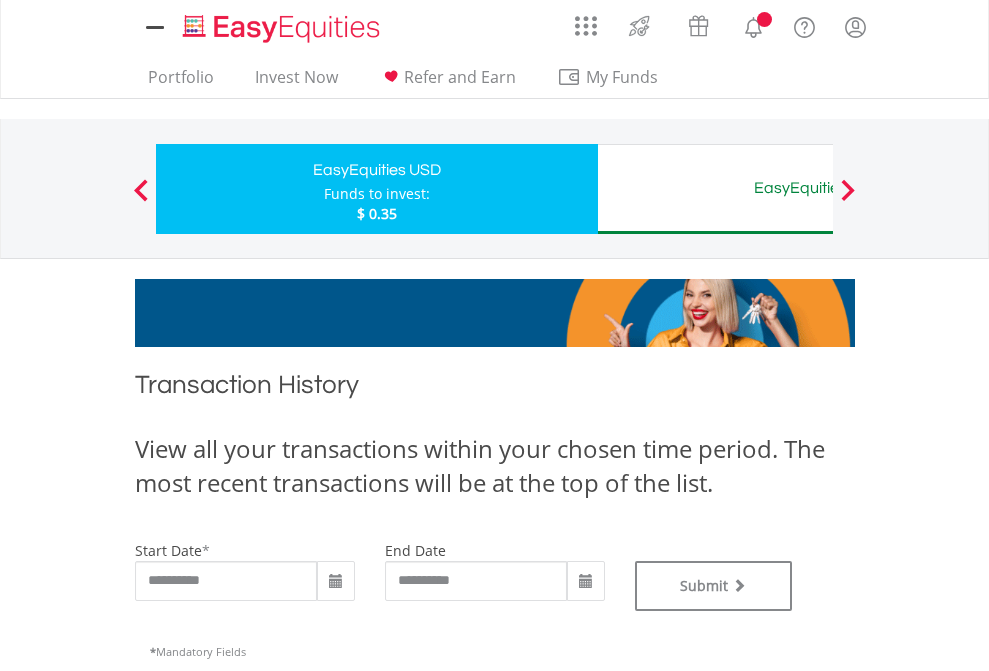 click on "EasyEquities AUD" at bounding box center (818, 188) 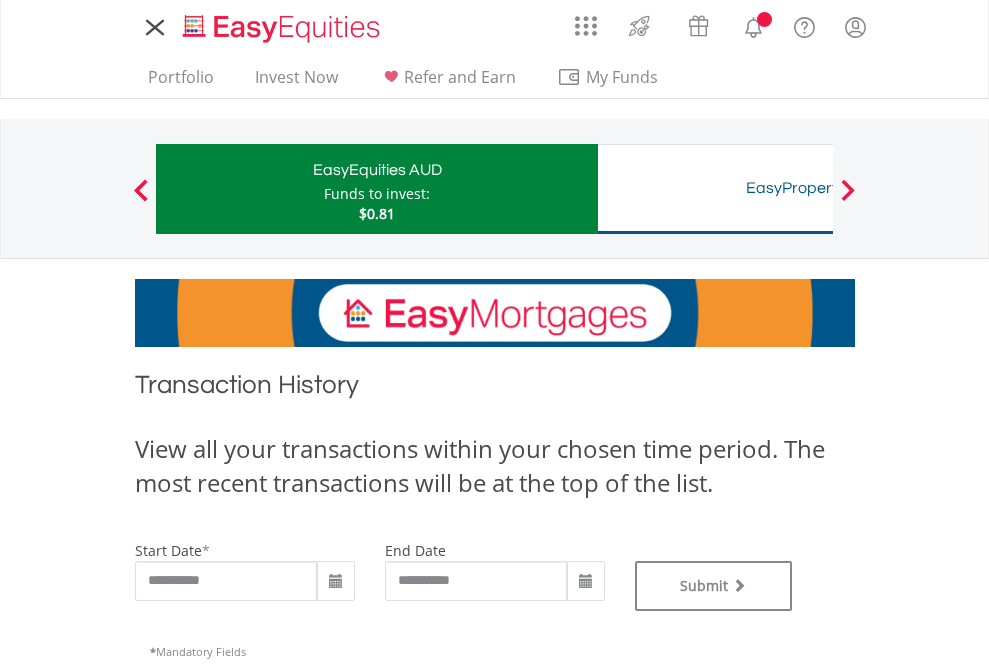 scroll, scrollTop: 0, scrollLeft: 0, axis: both 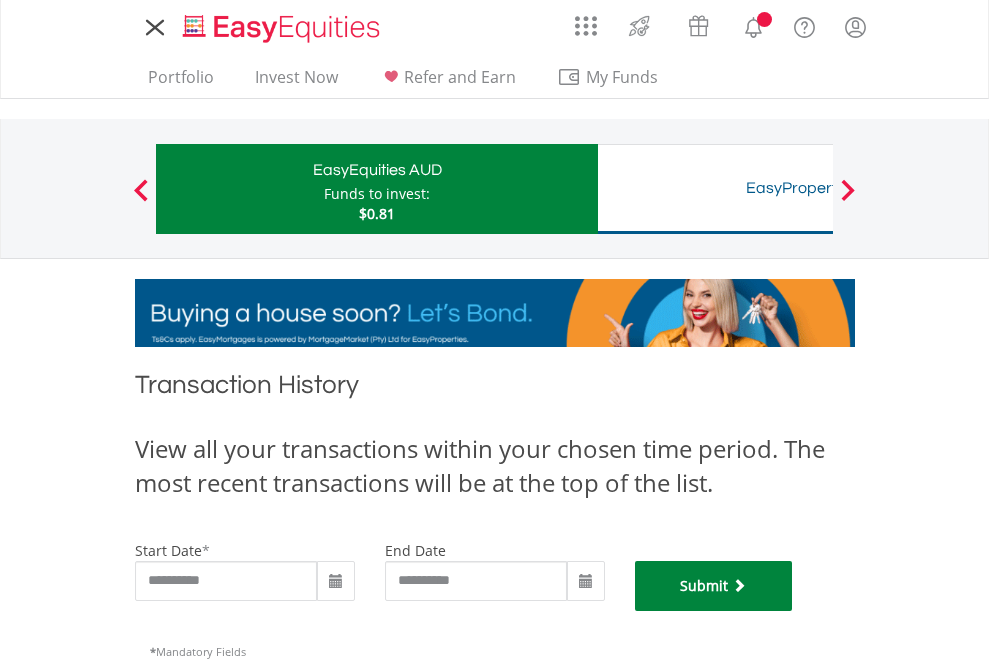 click on "Submit" at bounding box center (714, 586) 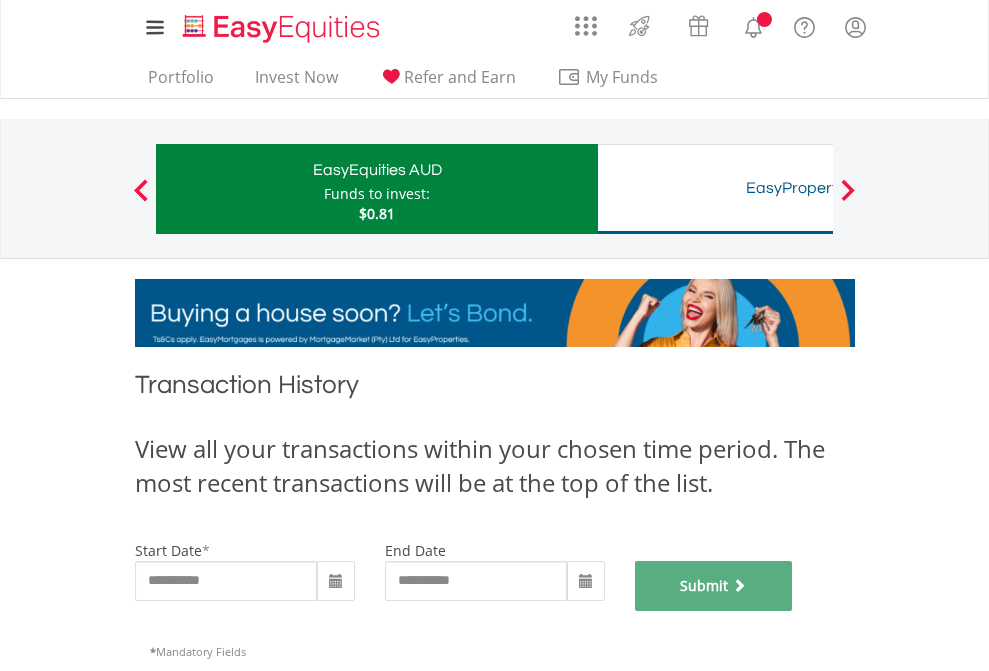 scroll, scrollTop: 811, scrollLeft: 0, axis: vertical 